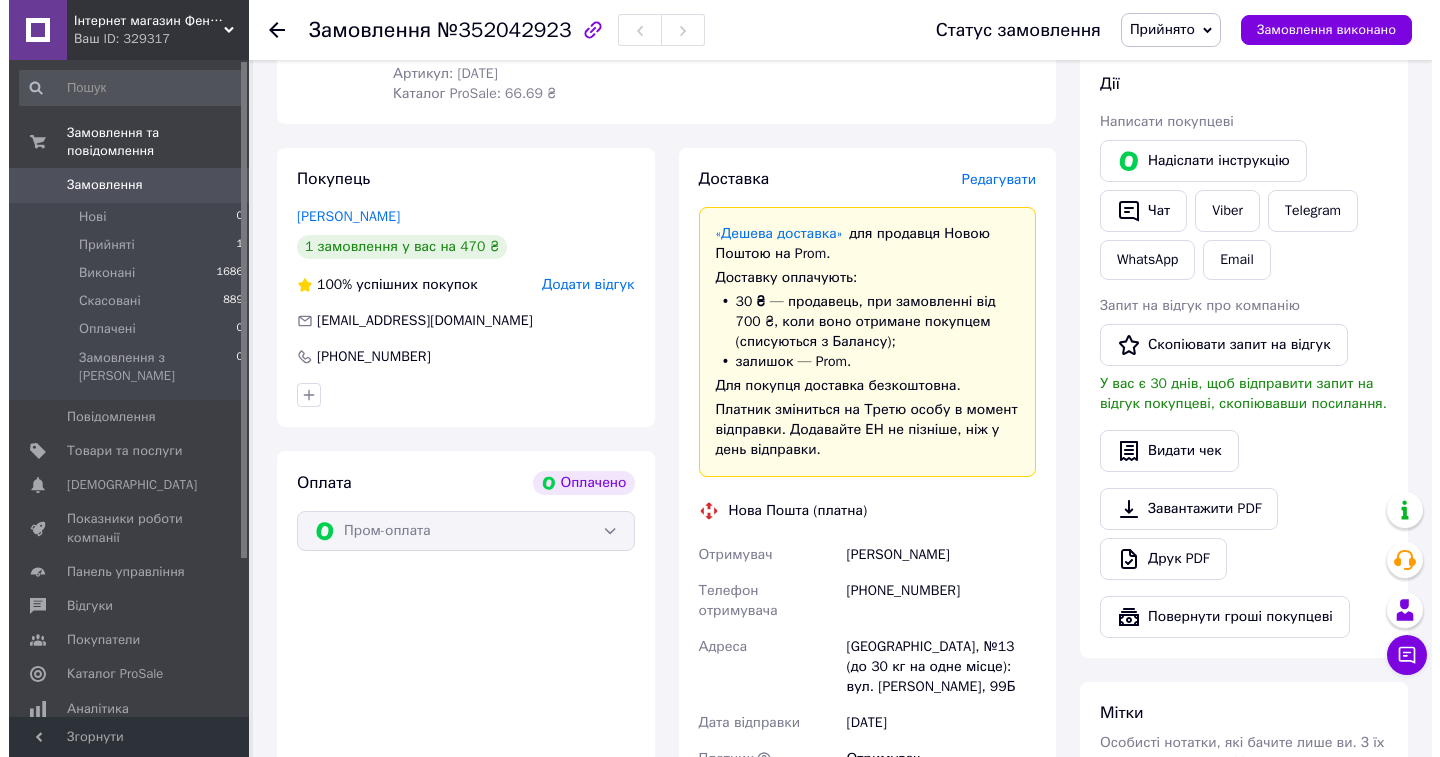 scroll, scrollTop: 300, scrollLeft: 0, axis: vertical 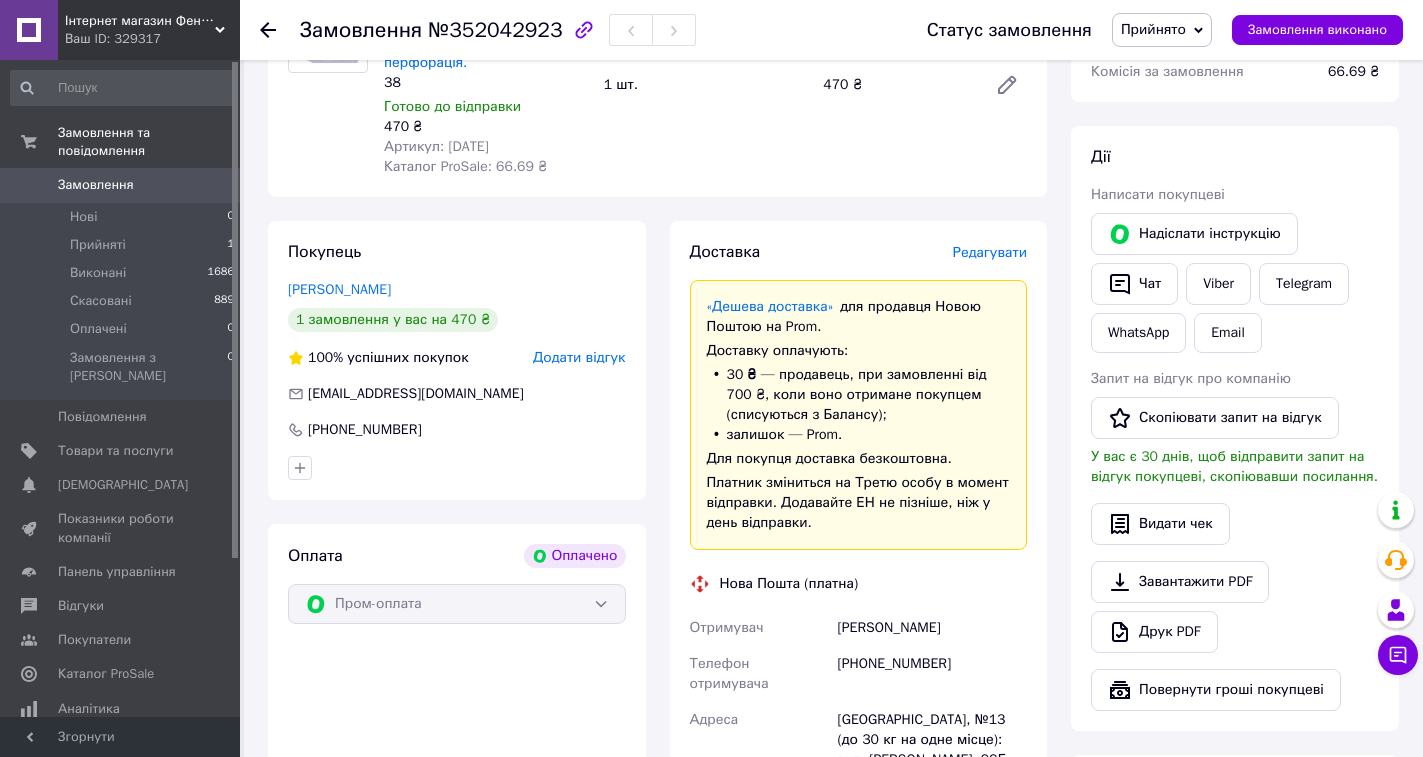 click on "Редагувати" at bounding box center (990, 252) 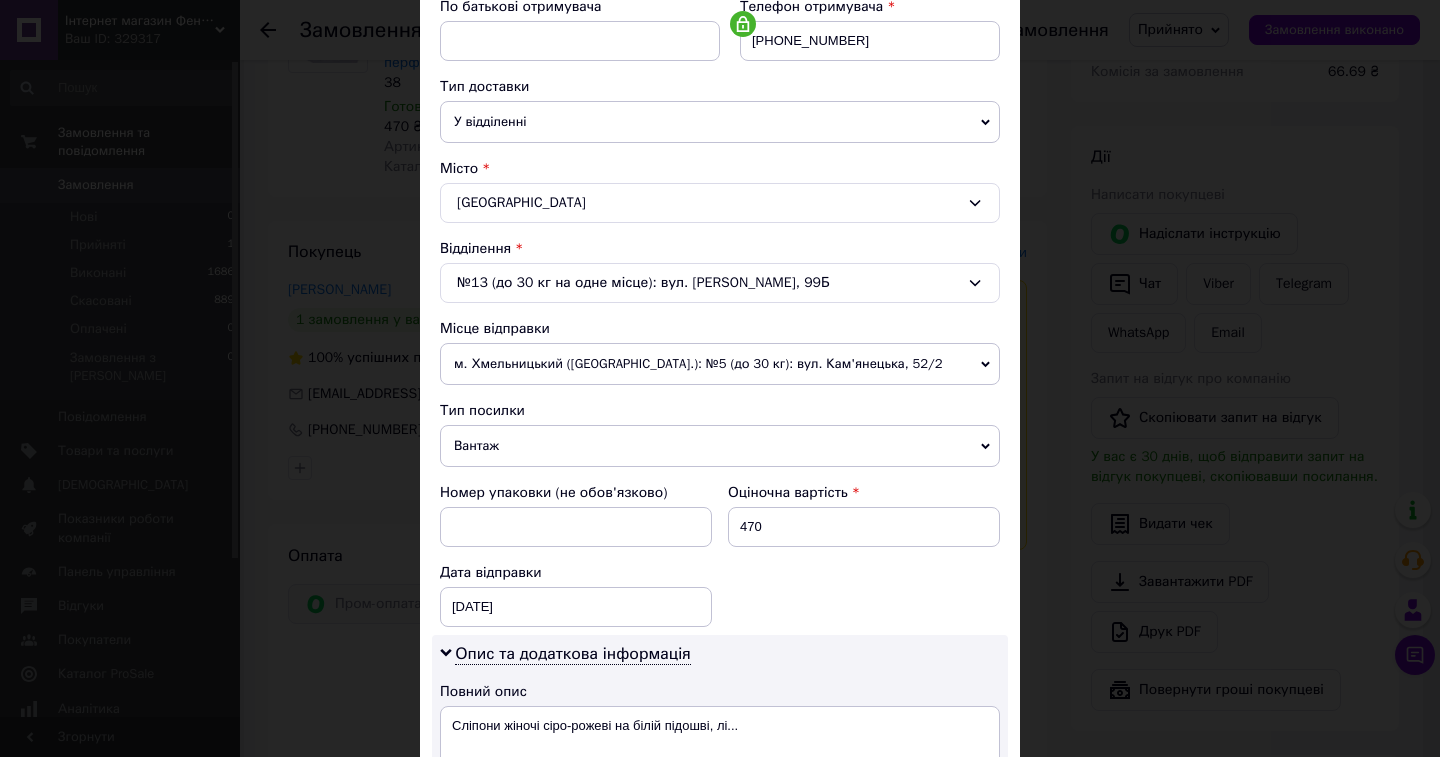 scroll, scrollTop: 400, scrollLeft: 0, axis: vertical 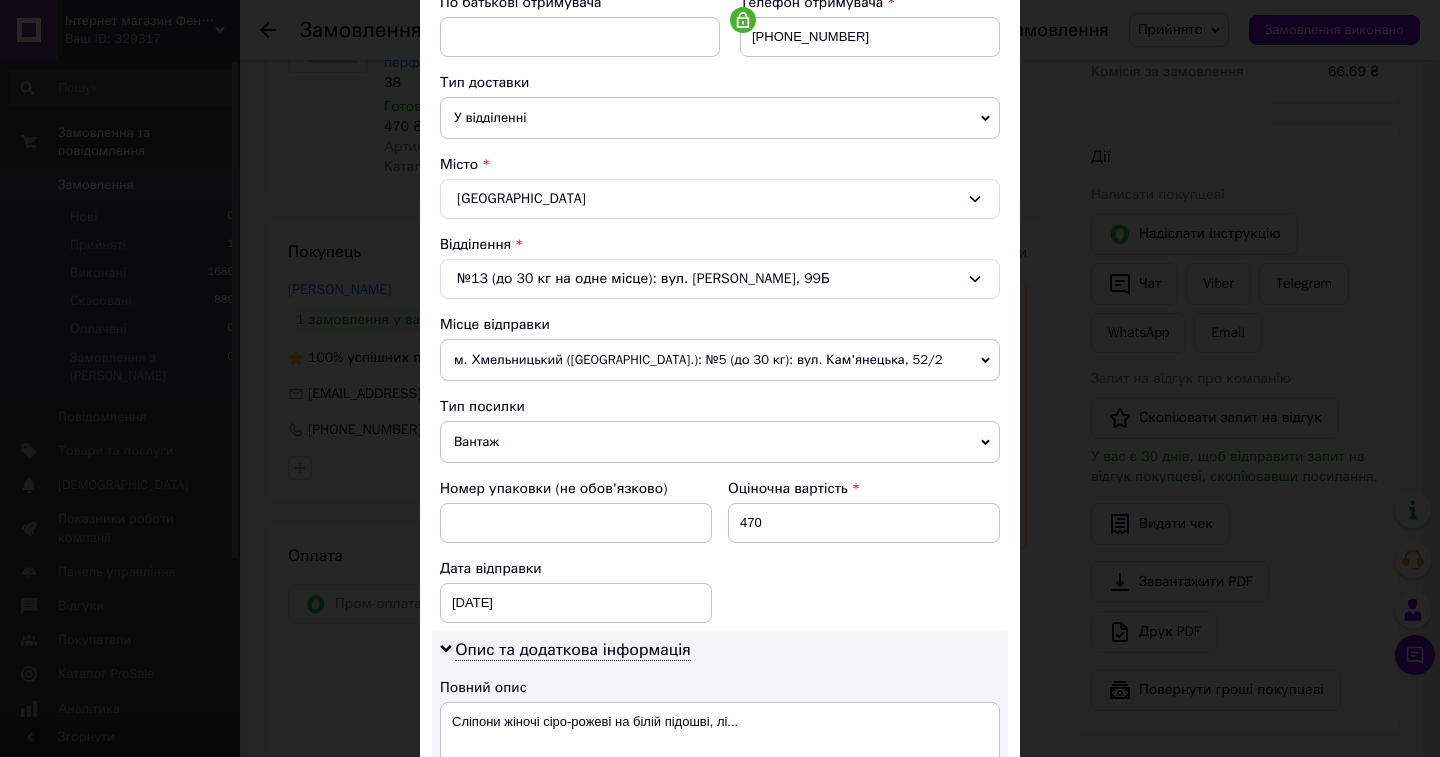 click on "м. Хмельницький ([GEOGRAPHIC_DATA].): №5 (до 30 кг): вул. Кам'янецька, 52/2" at bounding box center [720, 360] 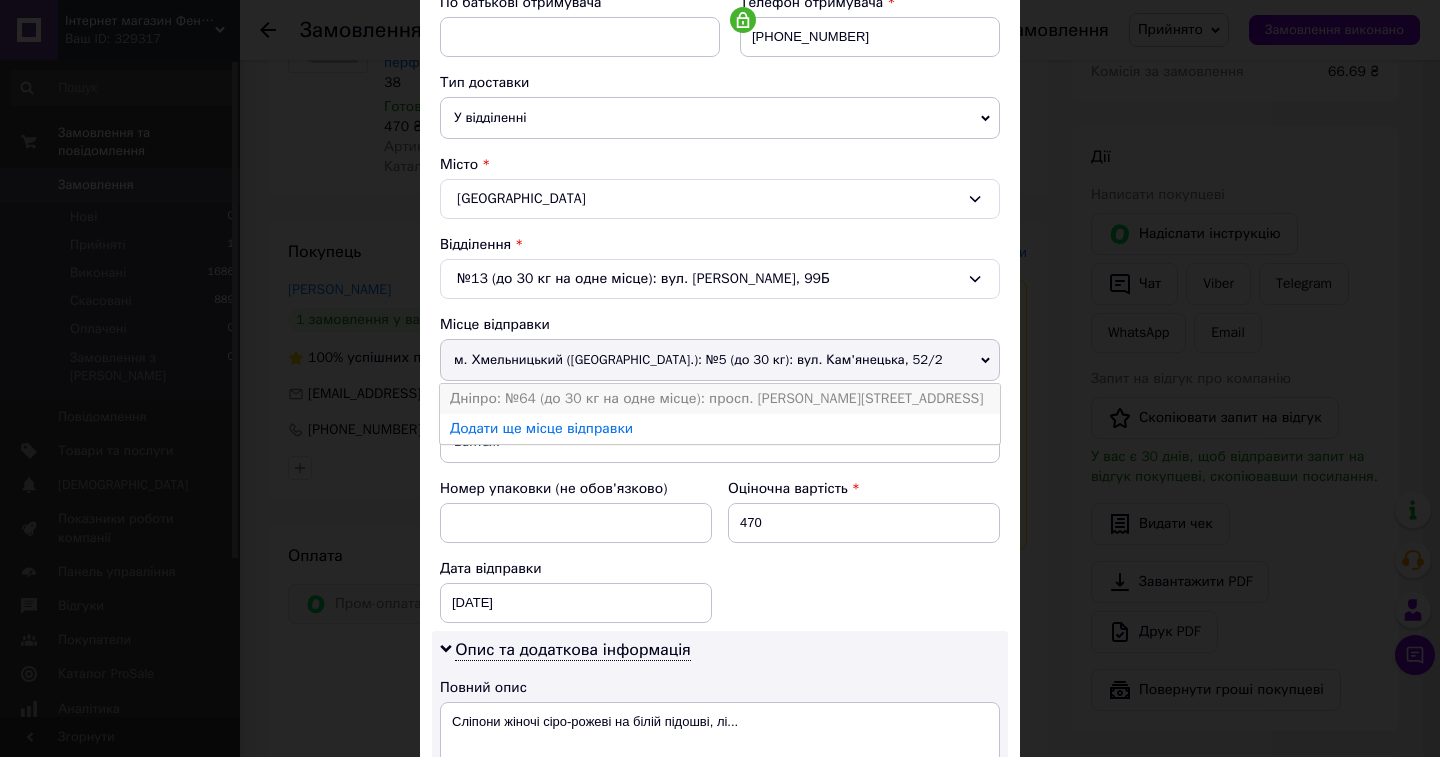 click on "Дніпро: №64 (до 30 кг на одне місце): просп. [PERSON_NAME][STREET_ADDRESS]" at bounding box center [720, 399] 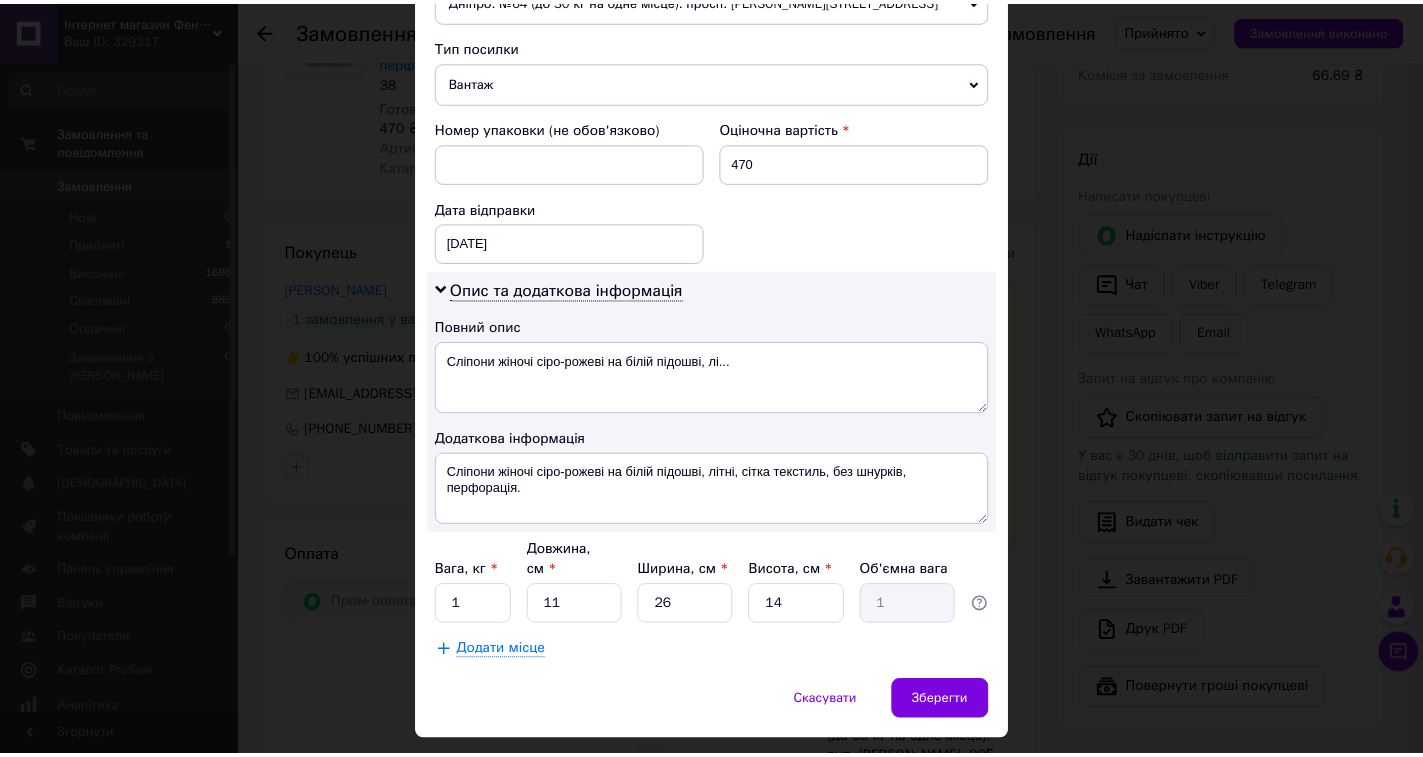 scroll, scrollTop: 794, scrollLeft: 0, axis: vertical 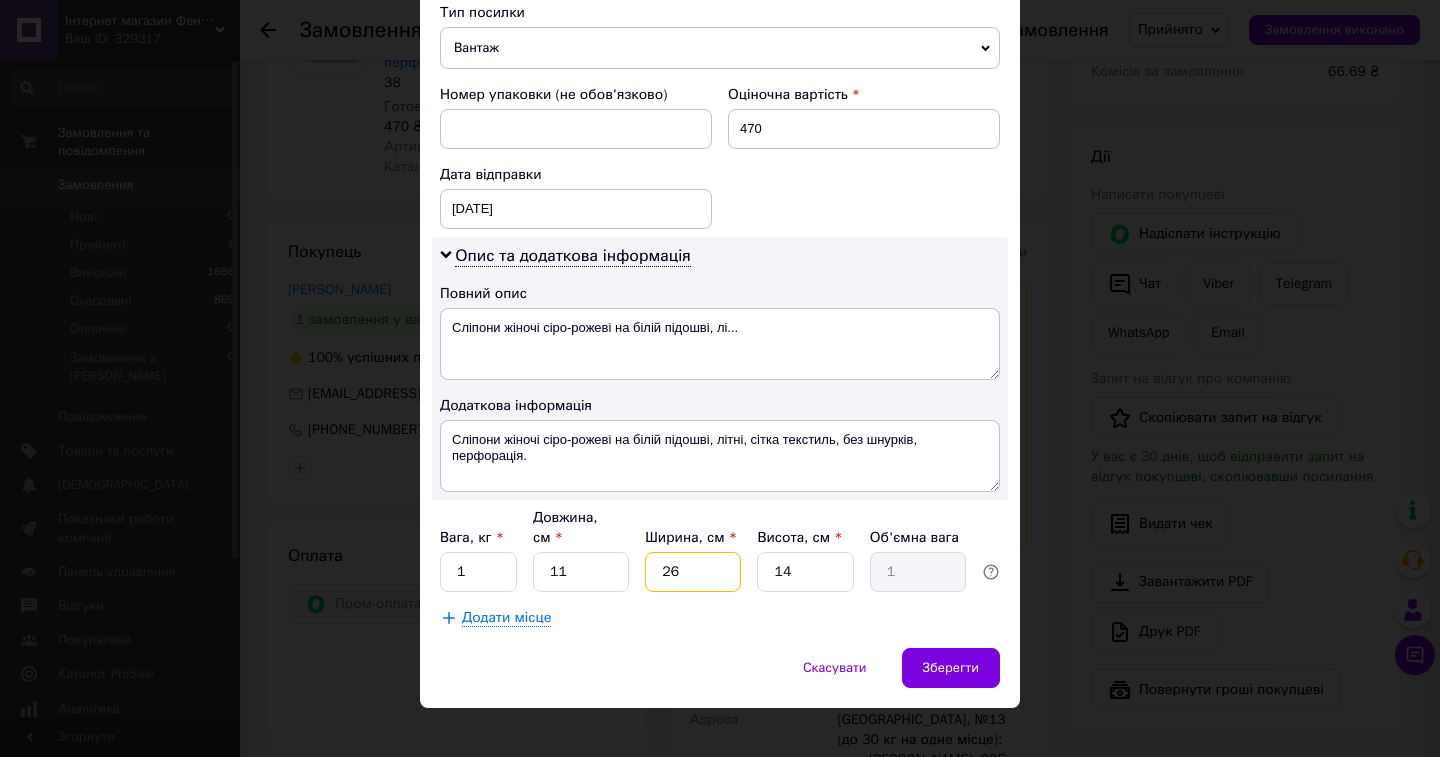click on "26" at bounding box center (693, 572) 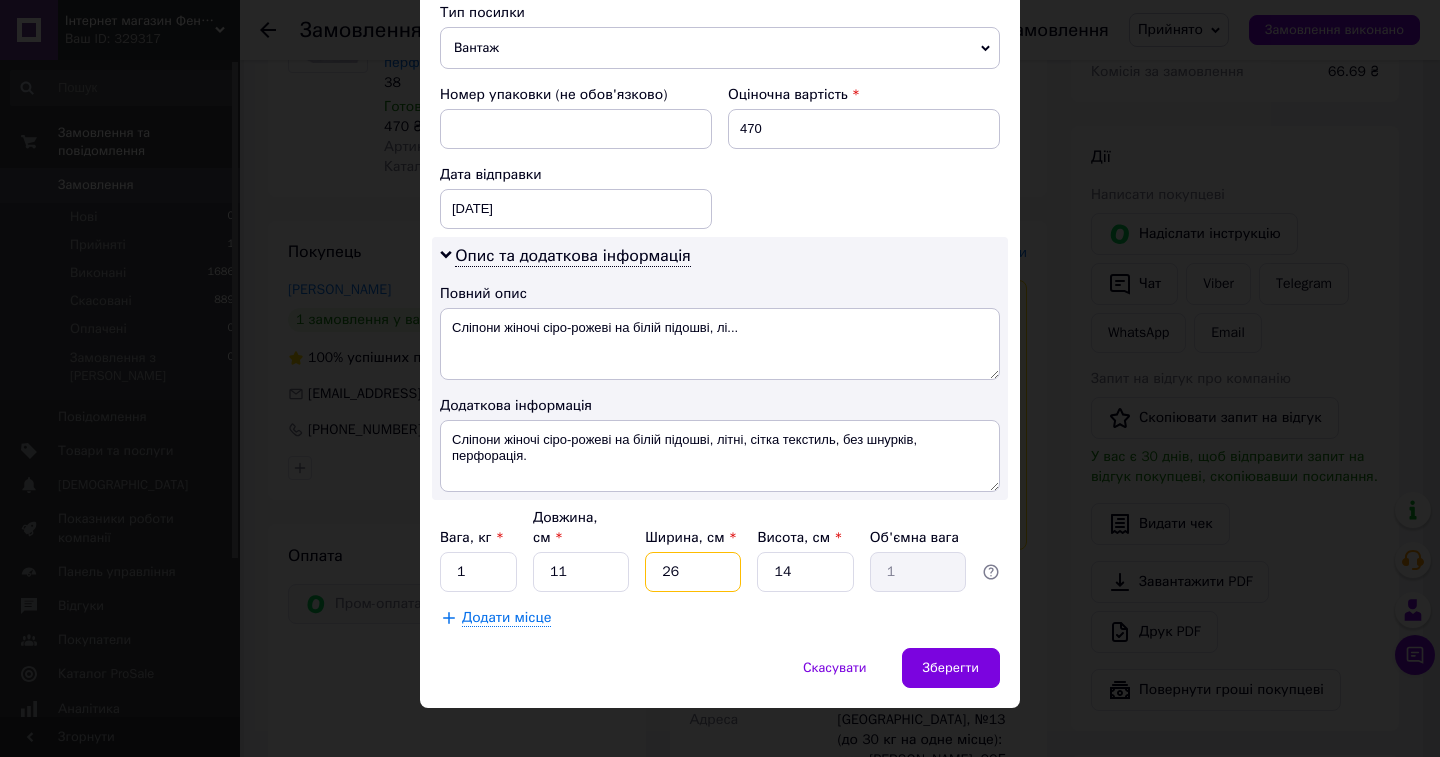 type on "2" 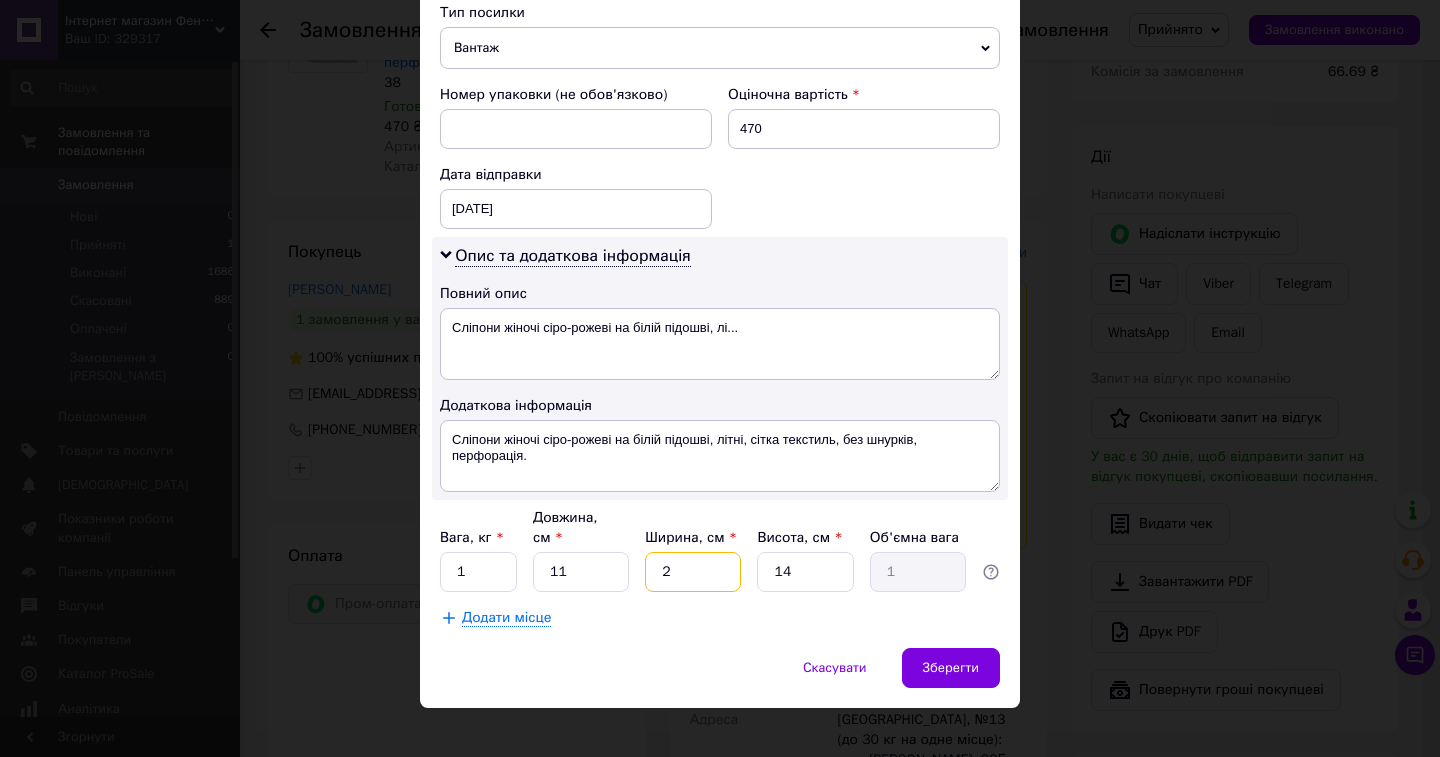 type on "0.1" 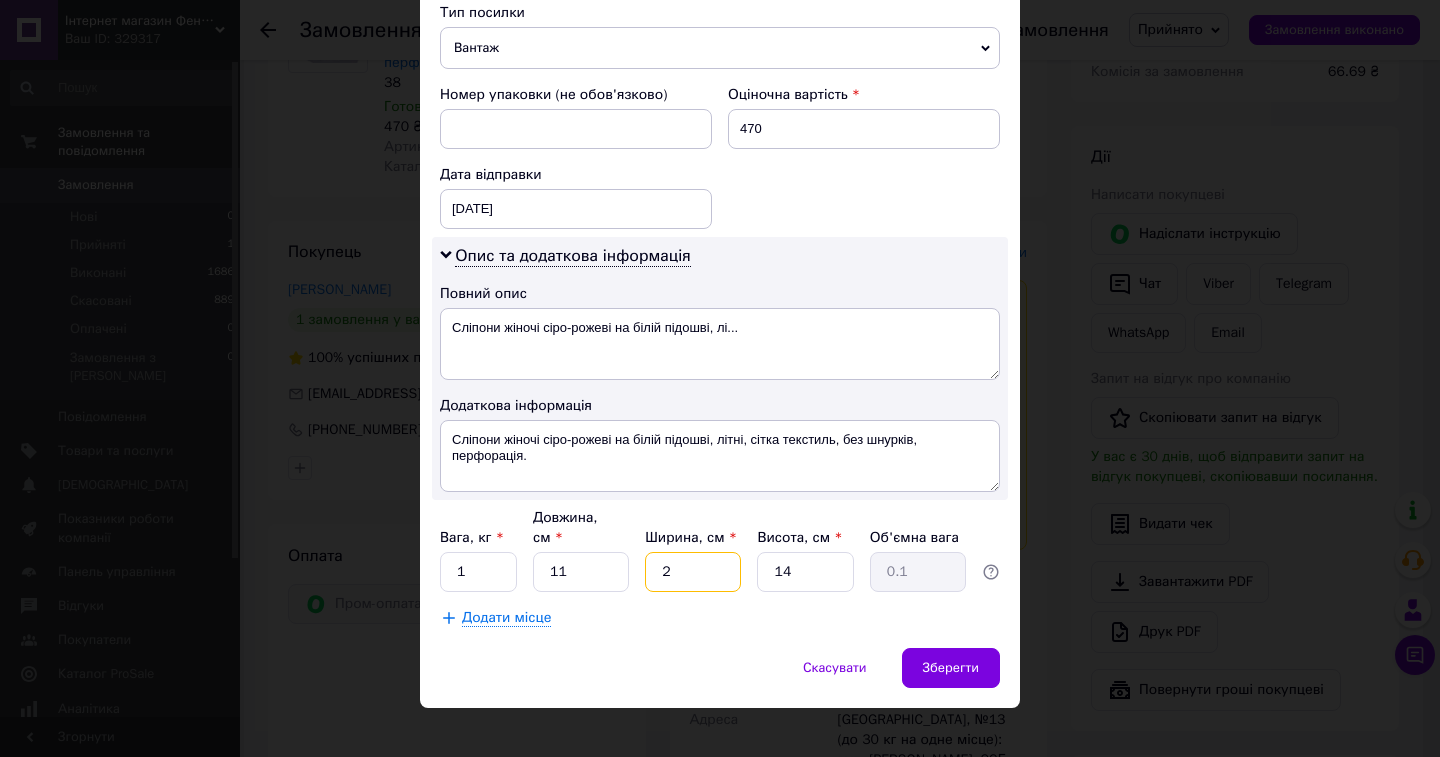 type on "28" 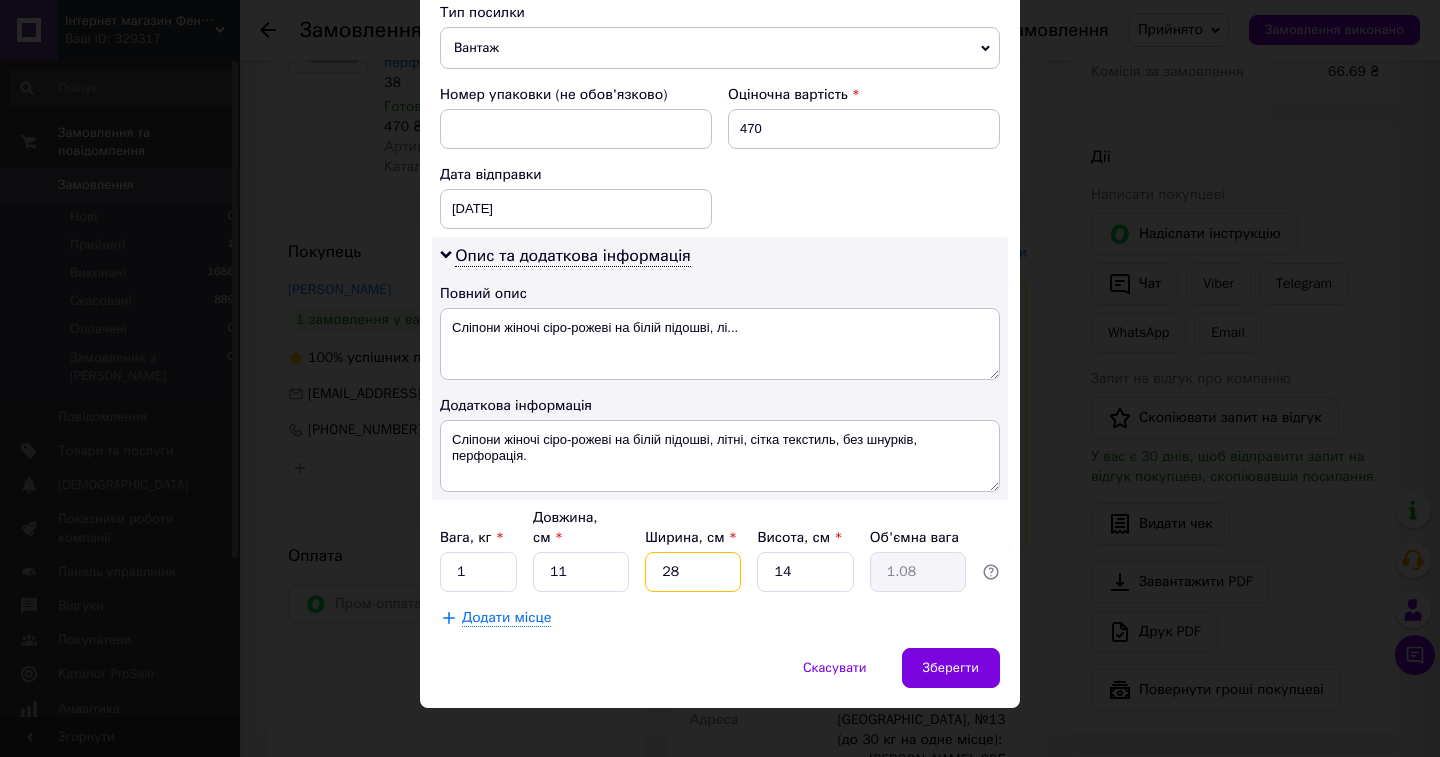 type on "28" 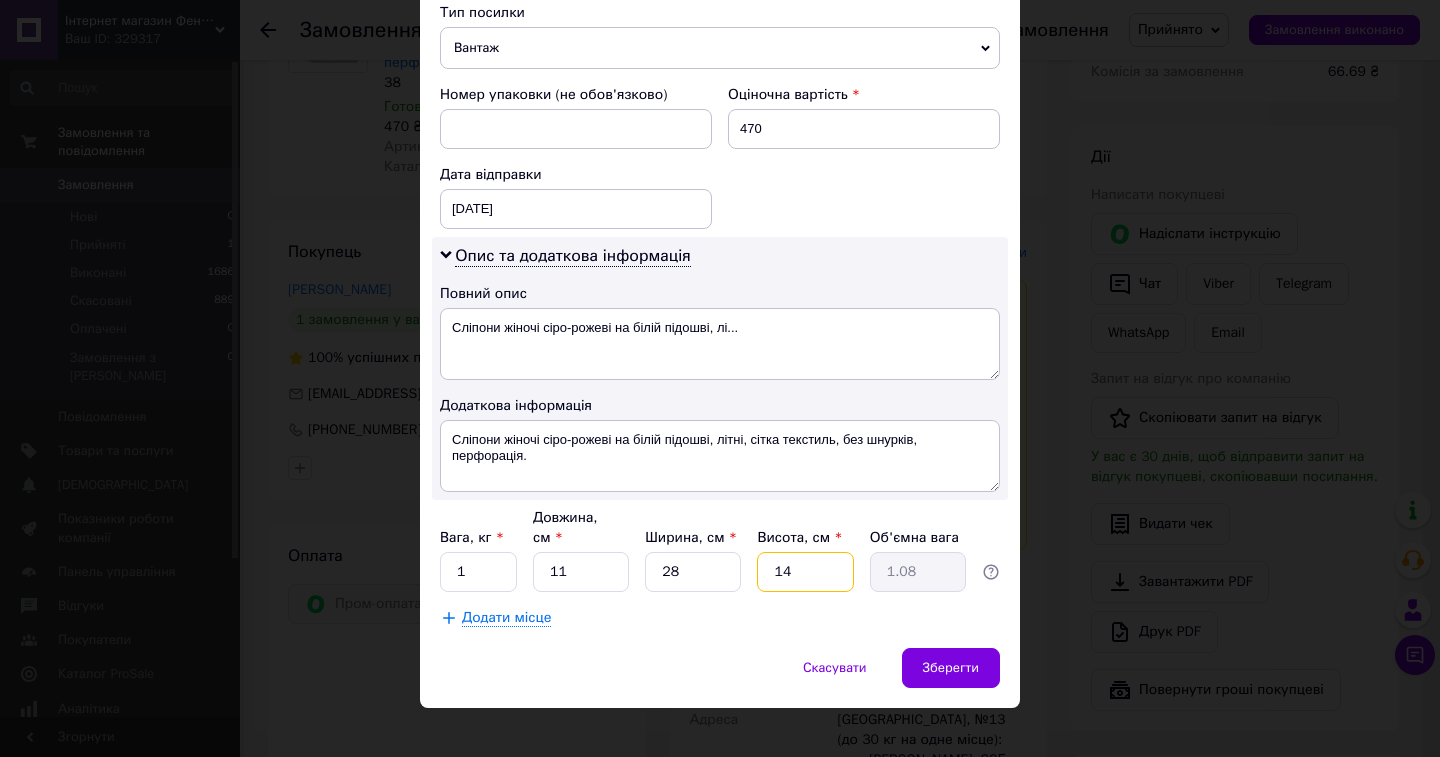 click on "14" at bounding box center (805, 572) 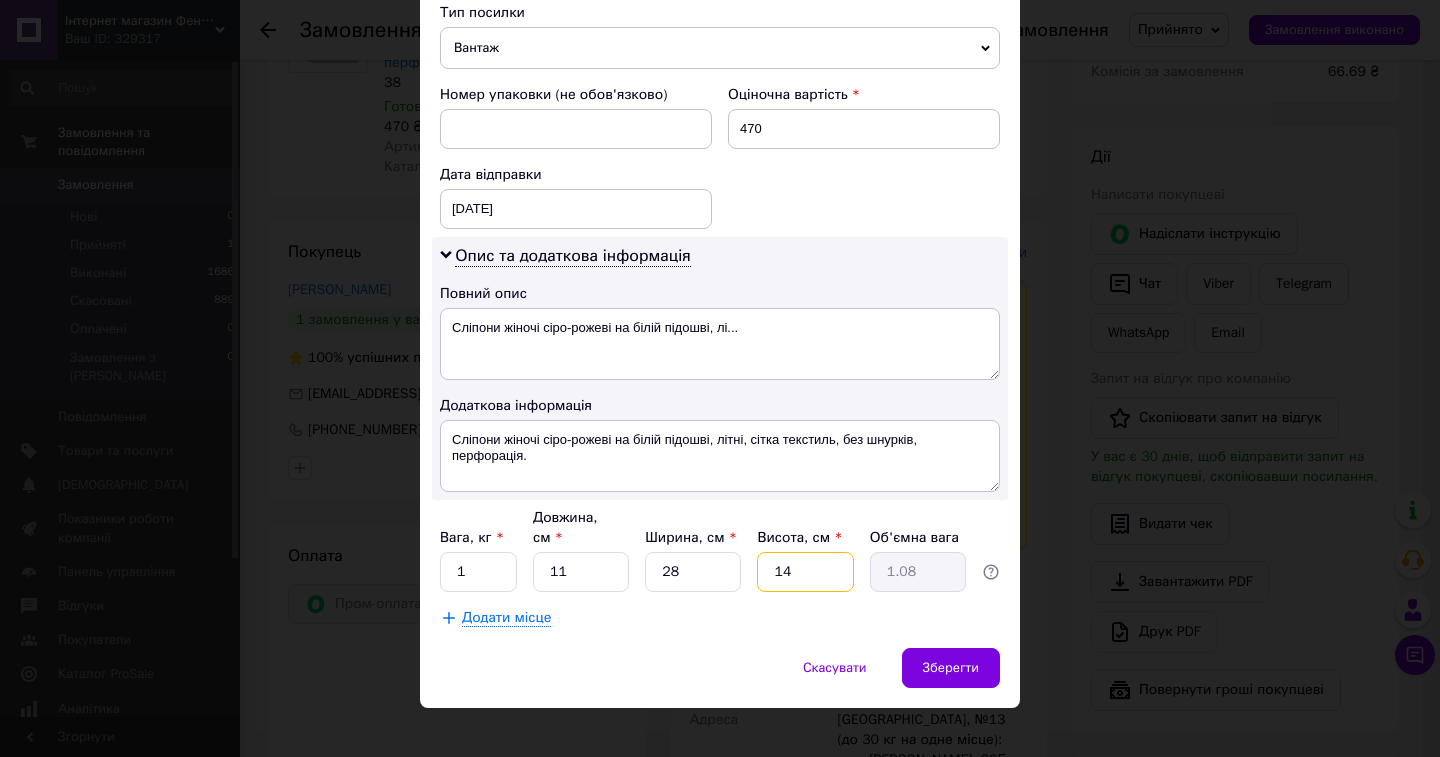 type on "1" 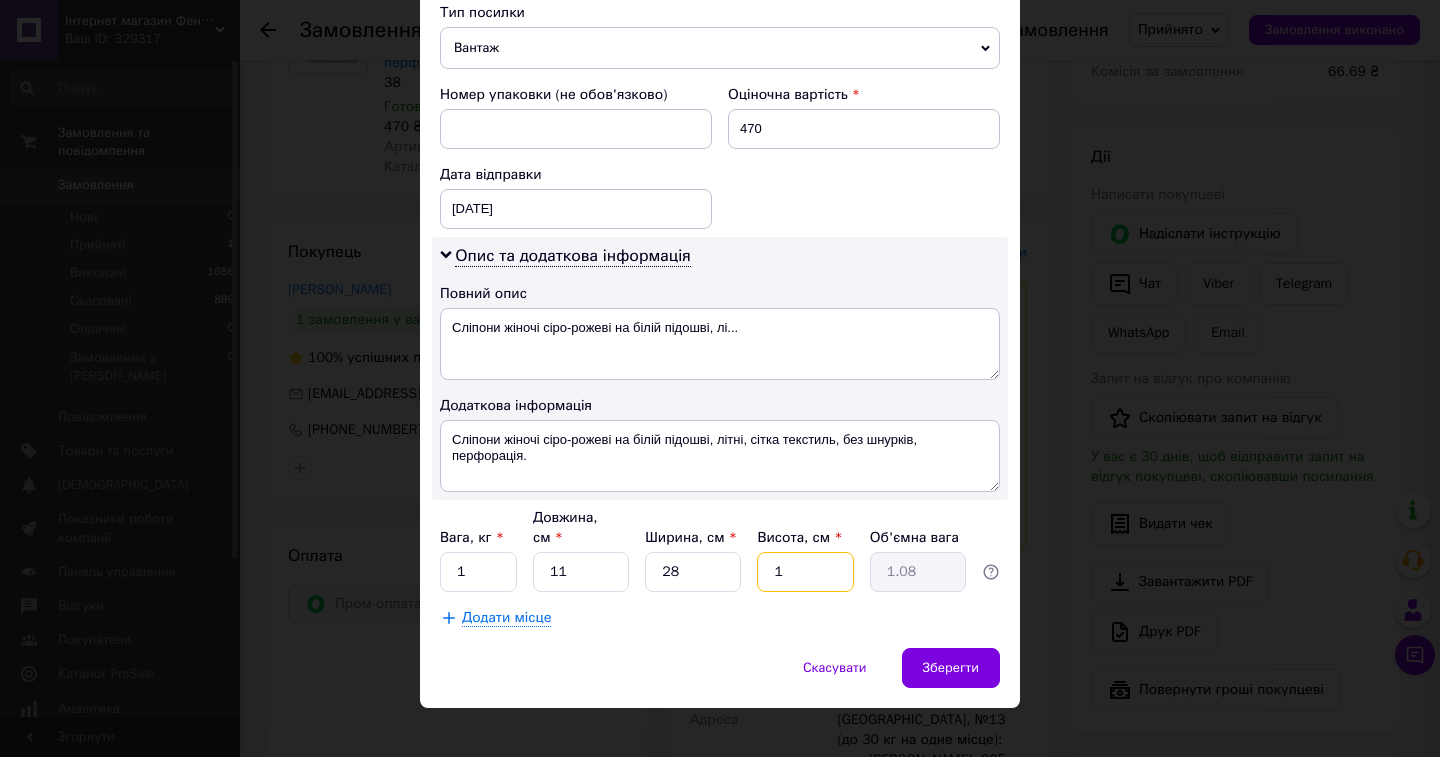 type on "0.1" 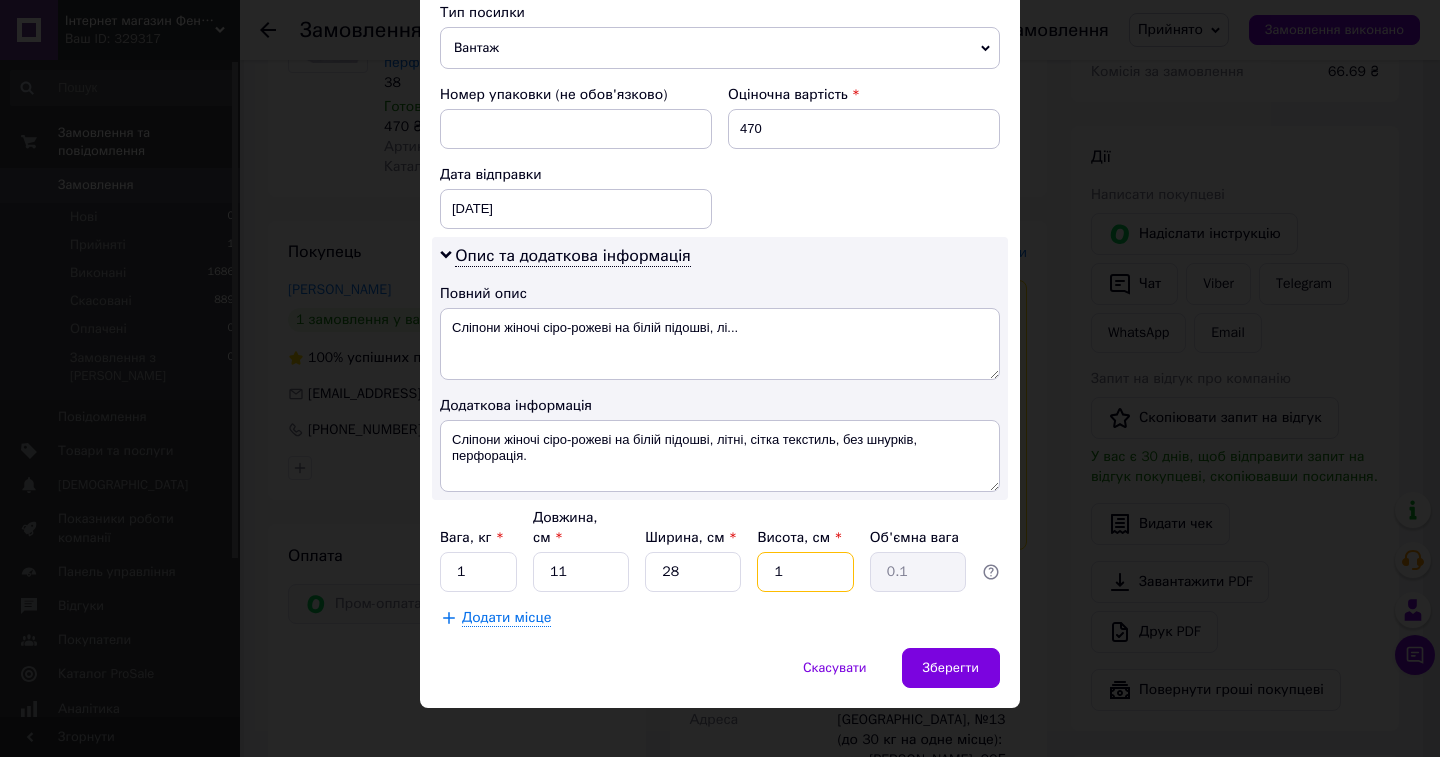 type on "10" 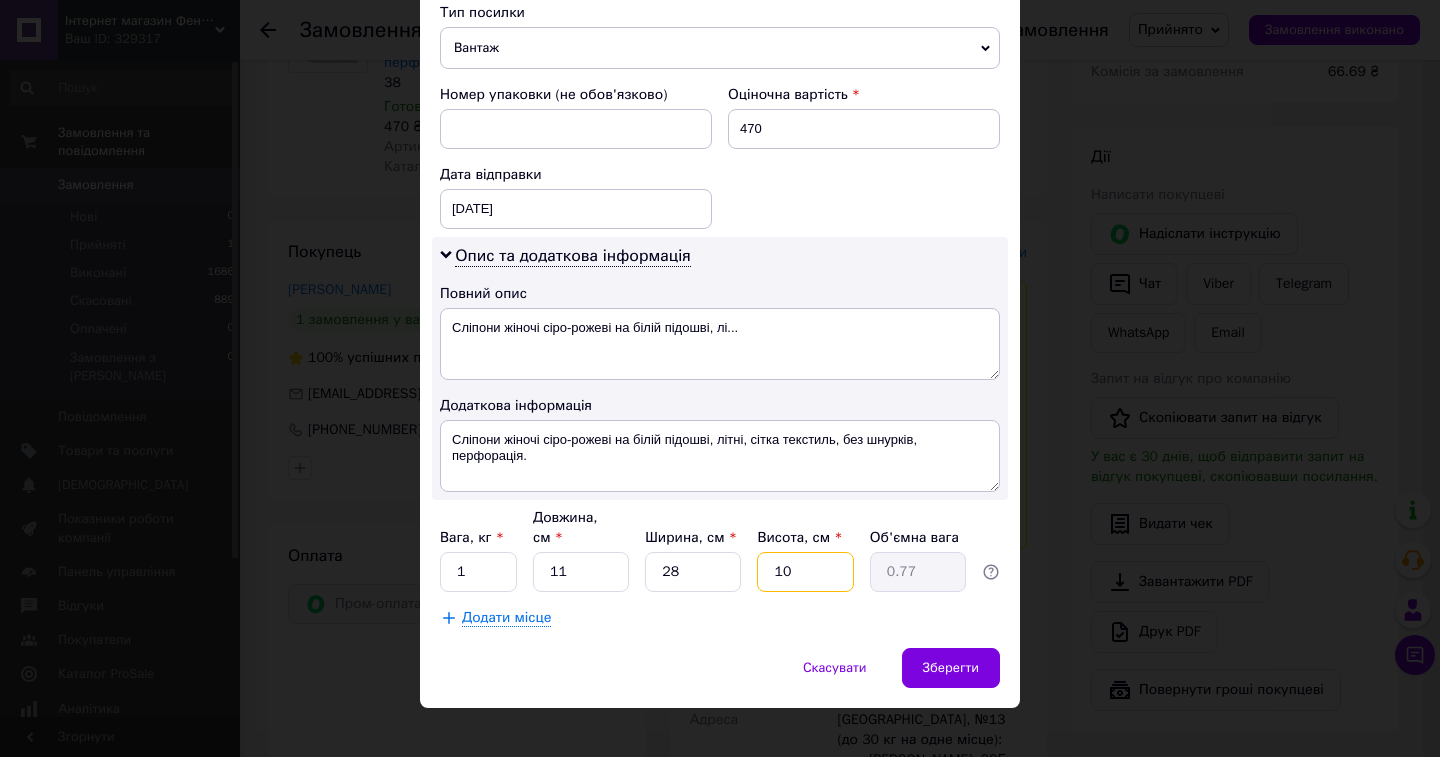 type on "10" 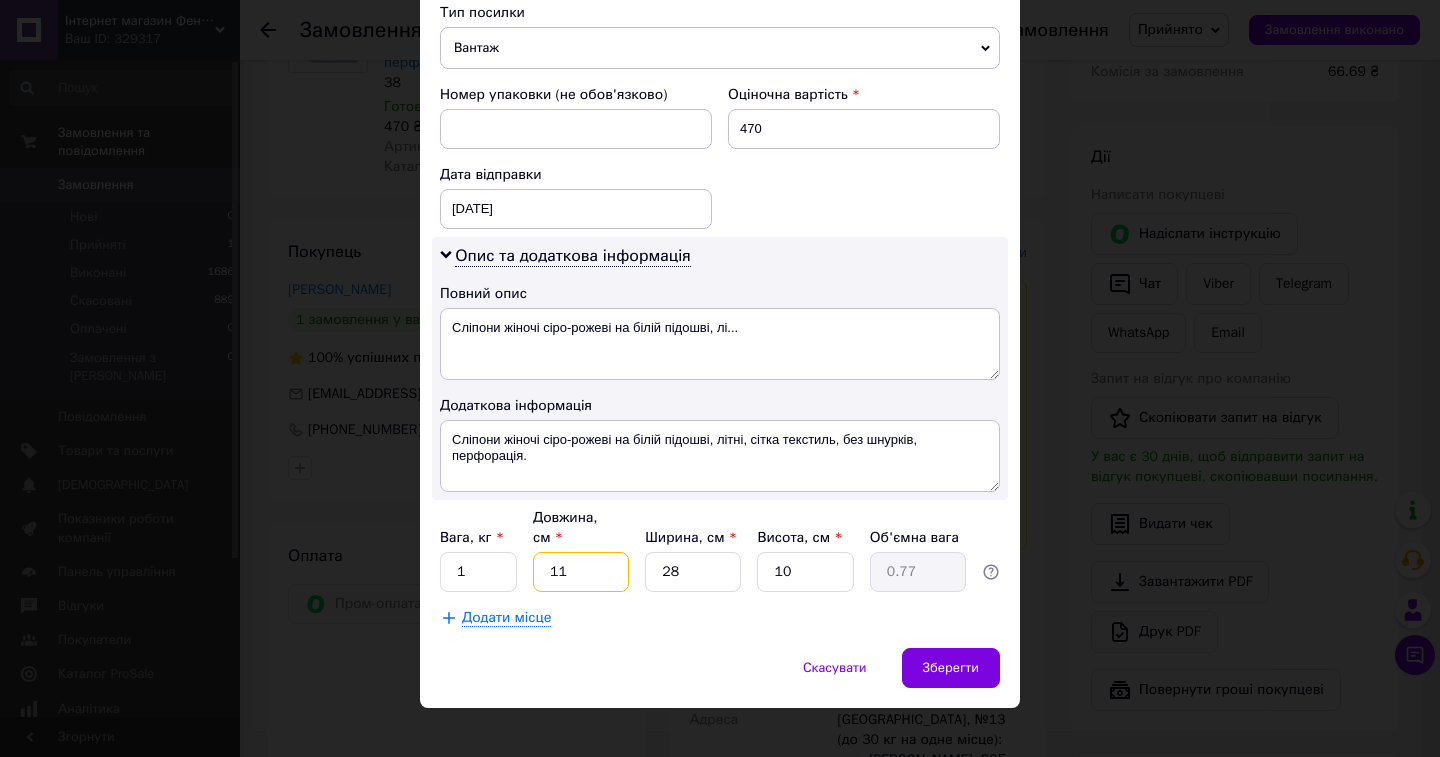 click on "11" at bounding box center [581, 572] 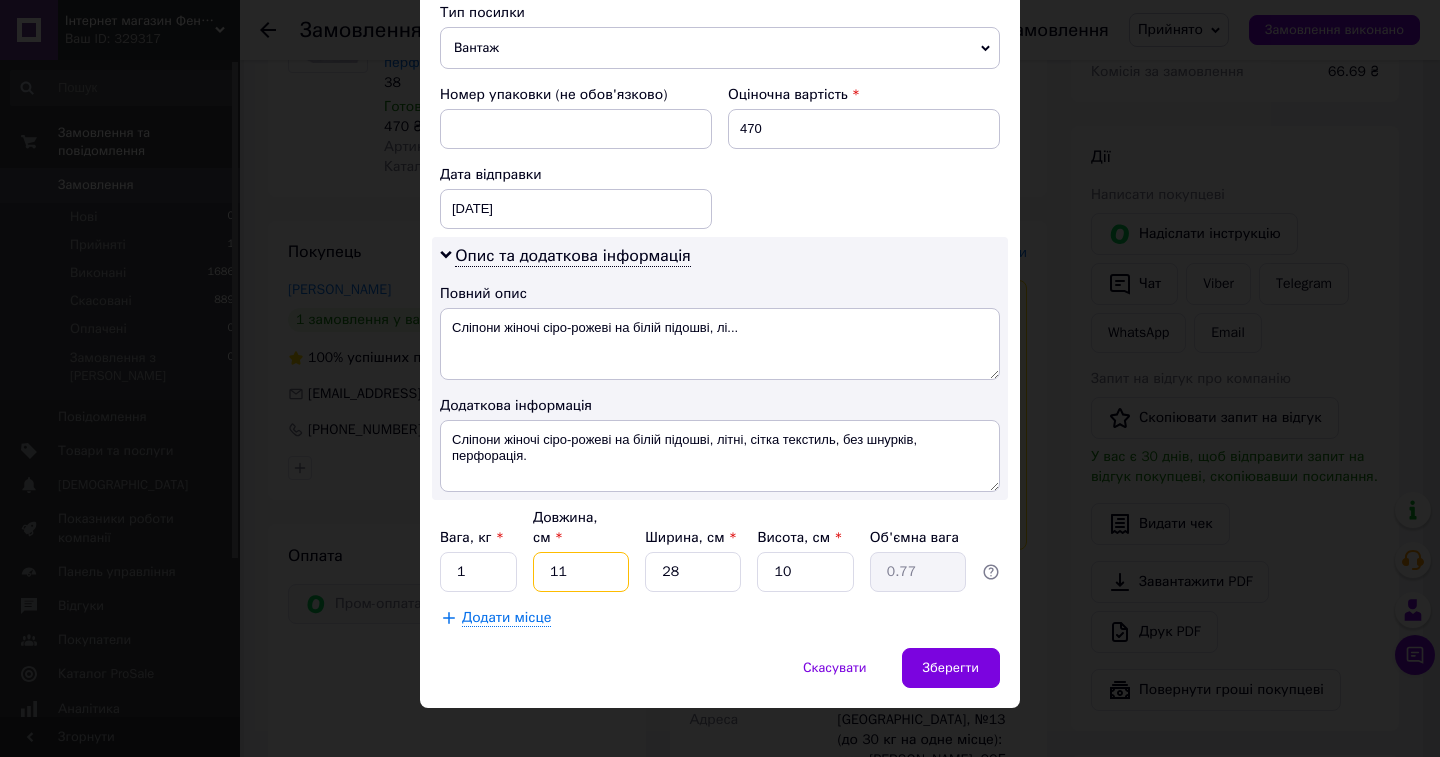 type on "1" 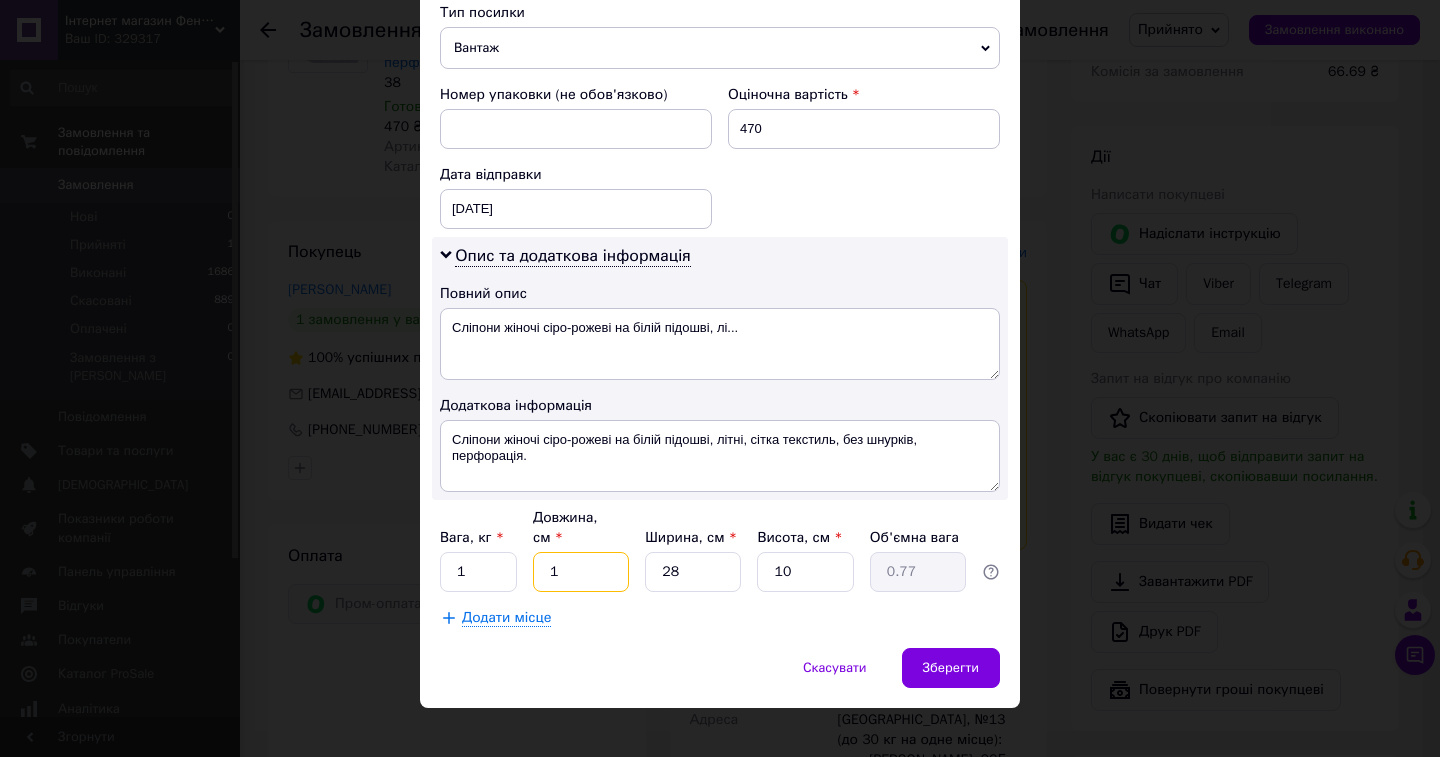 type on "0.1" 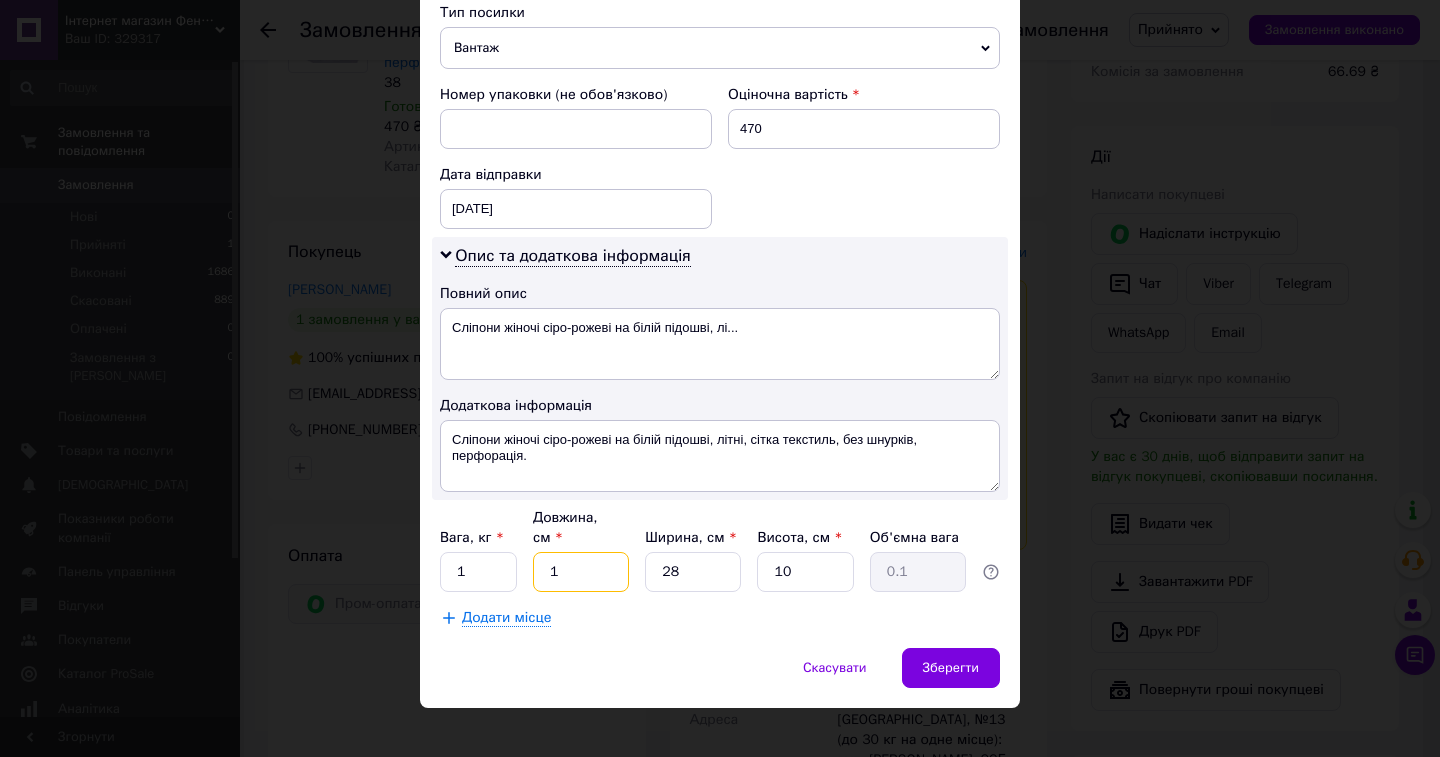 type 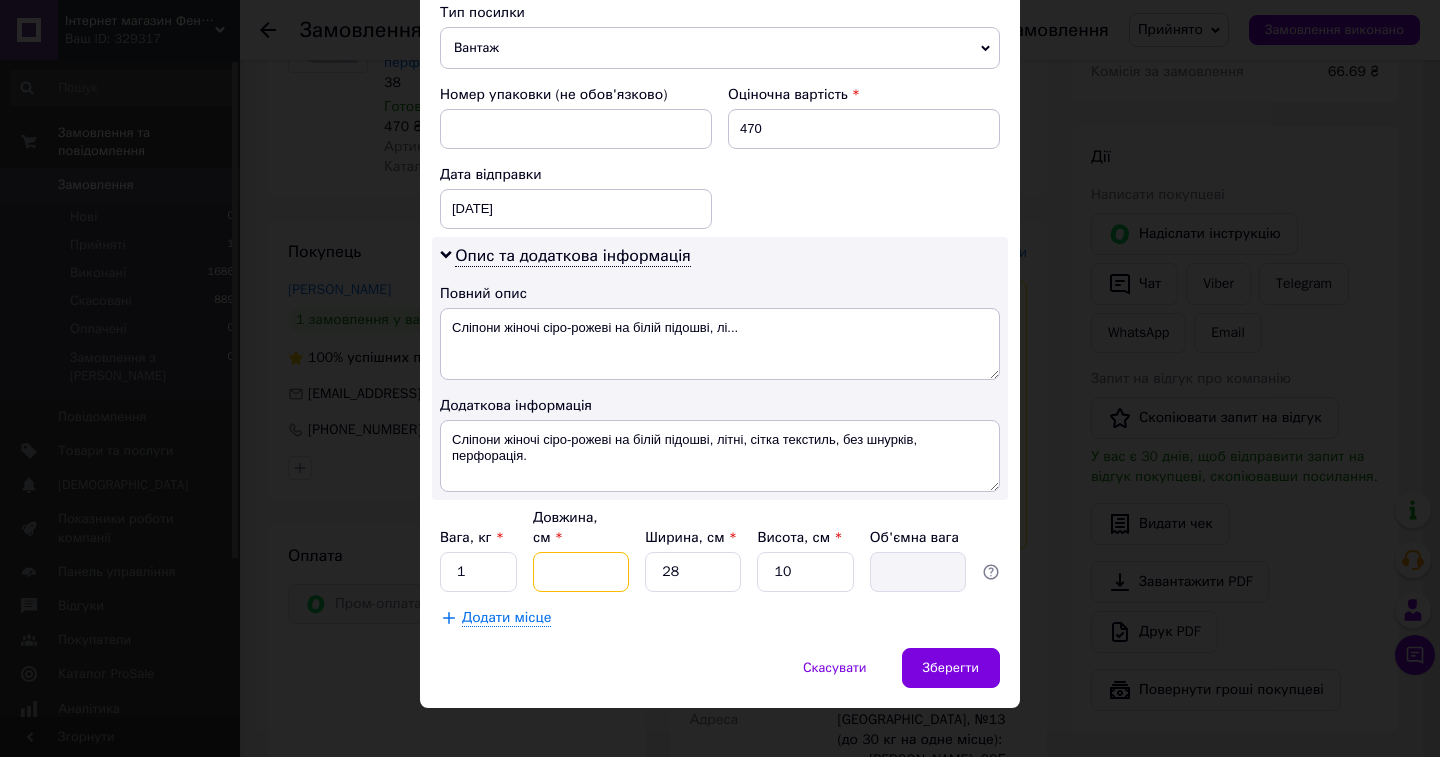 type on "8" 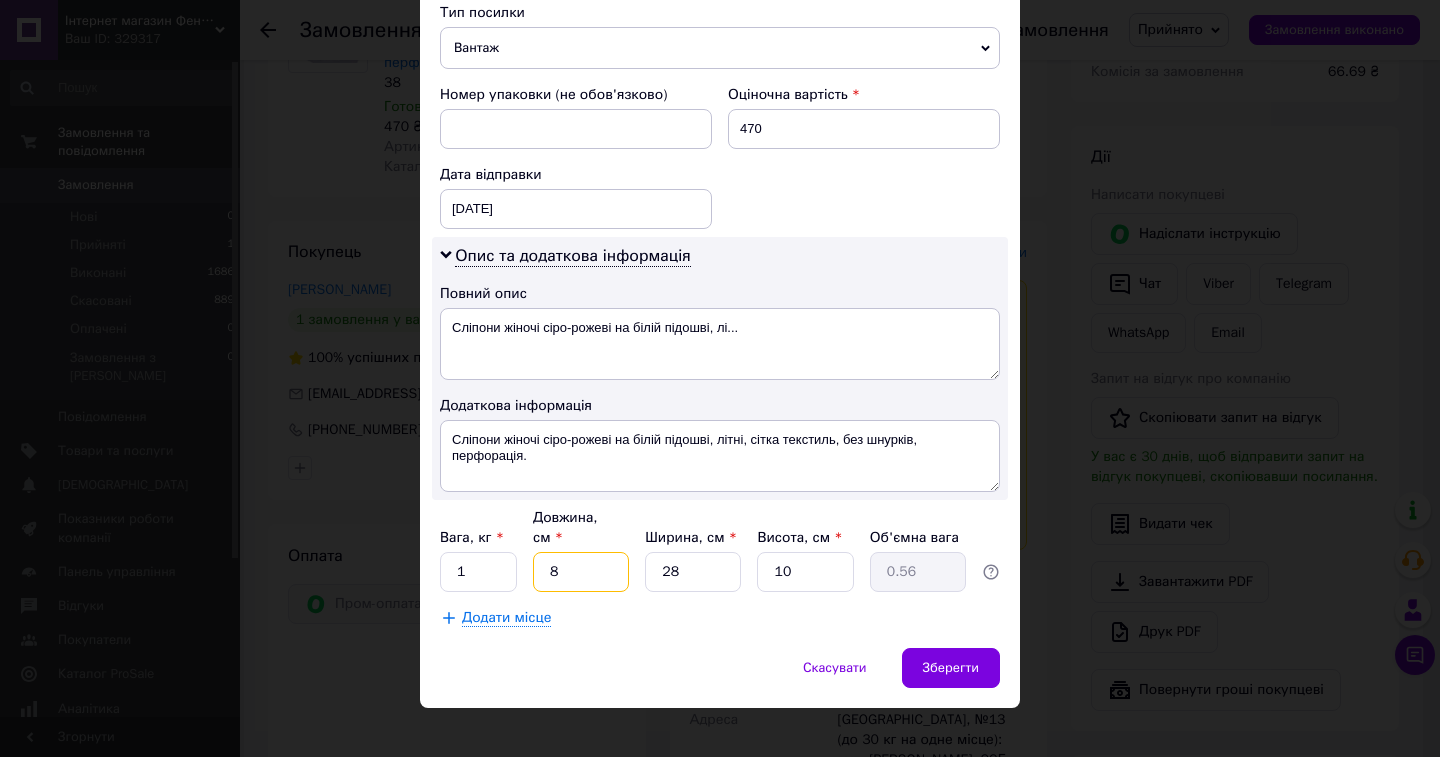 type on "8" 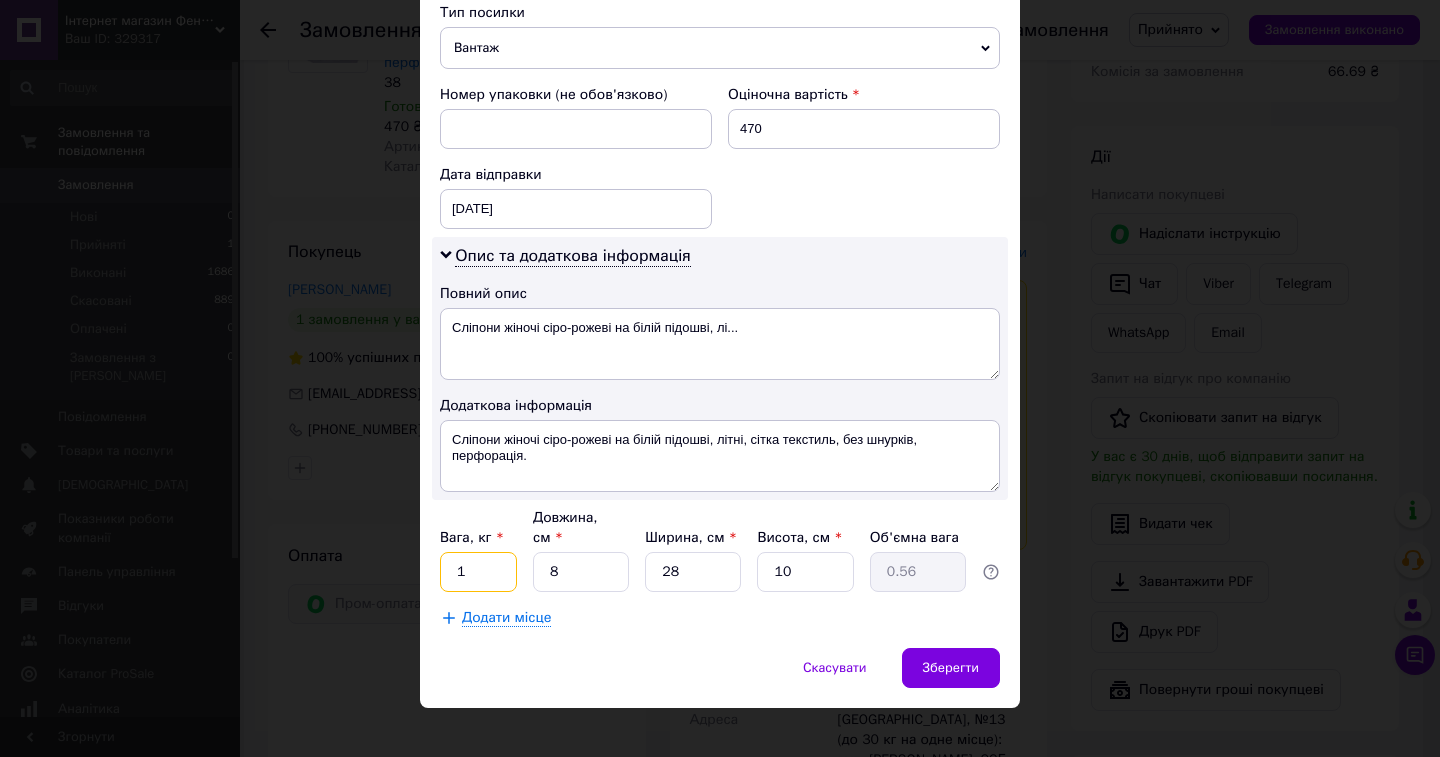 click on "1" at bounding box center (478, 572) 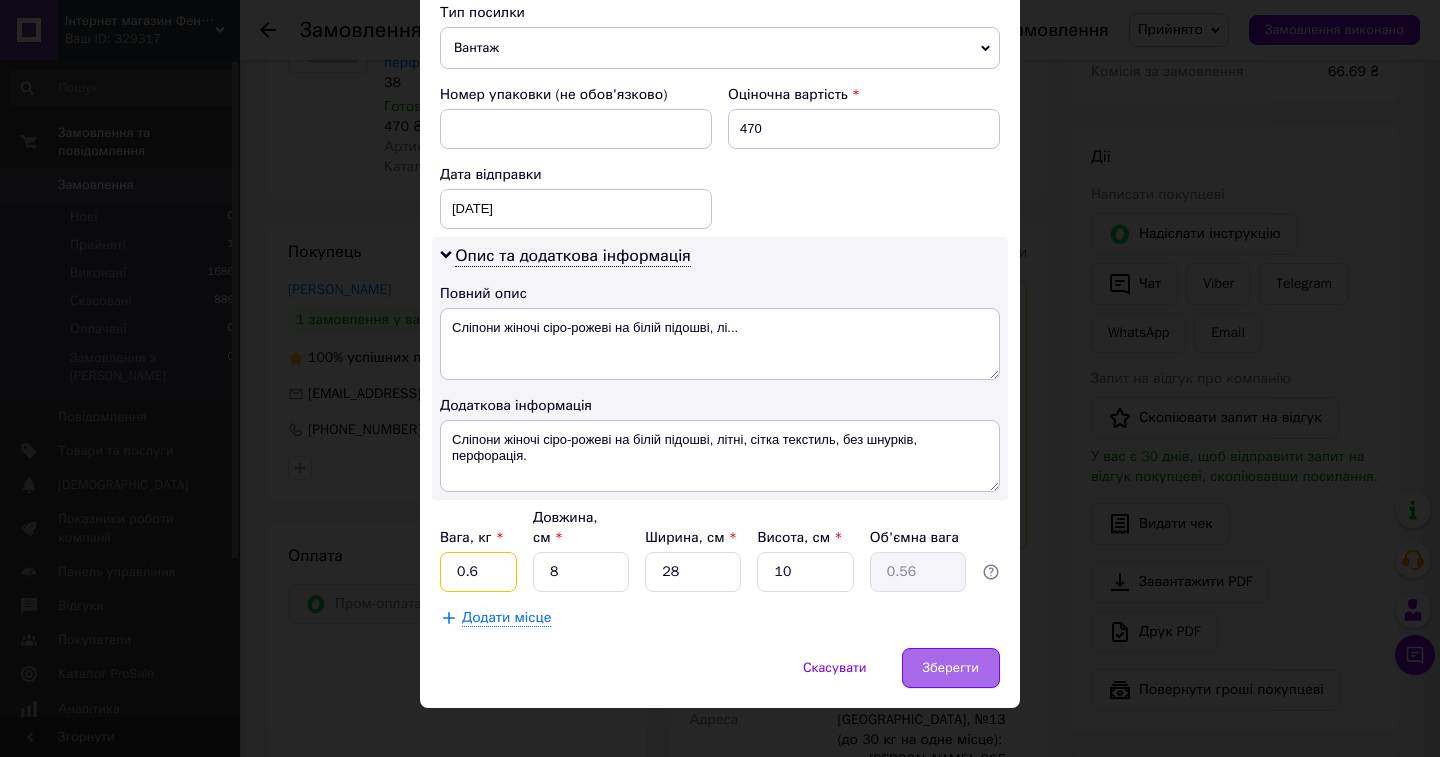 type on "0.6" 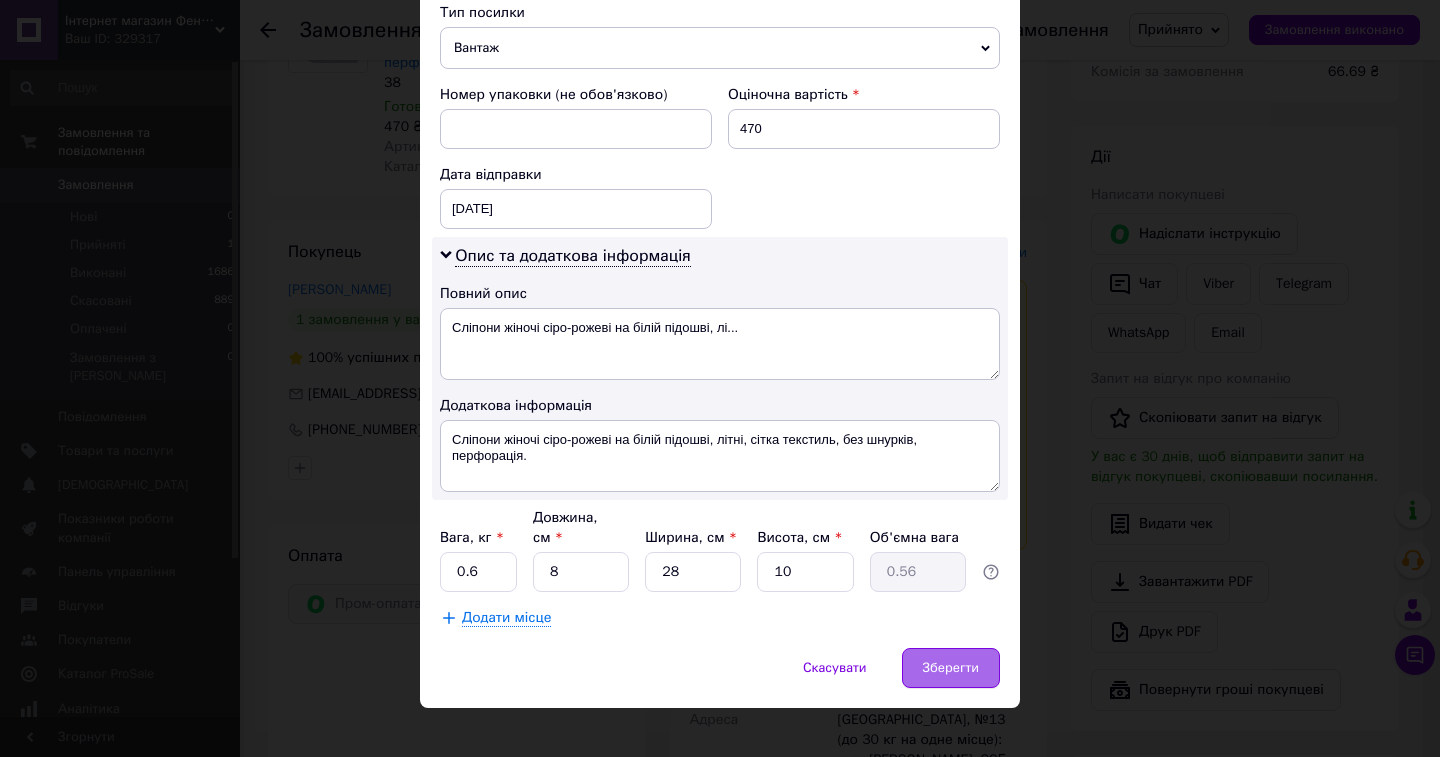 click on "Зберегти" at bounding box center (951, 668) 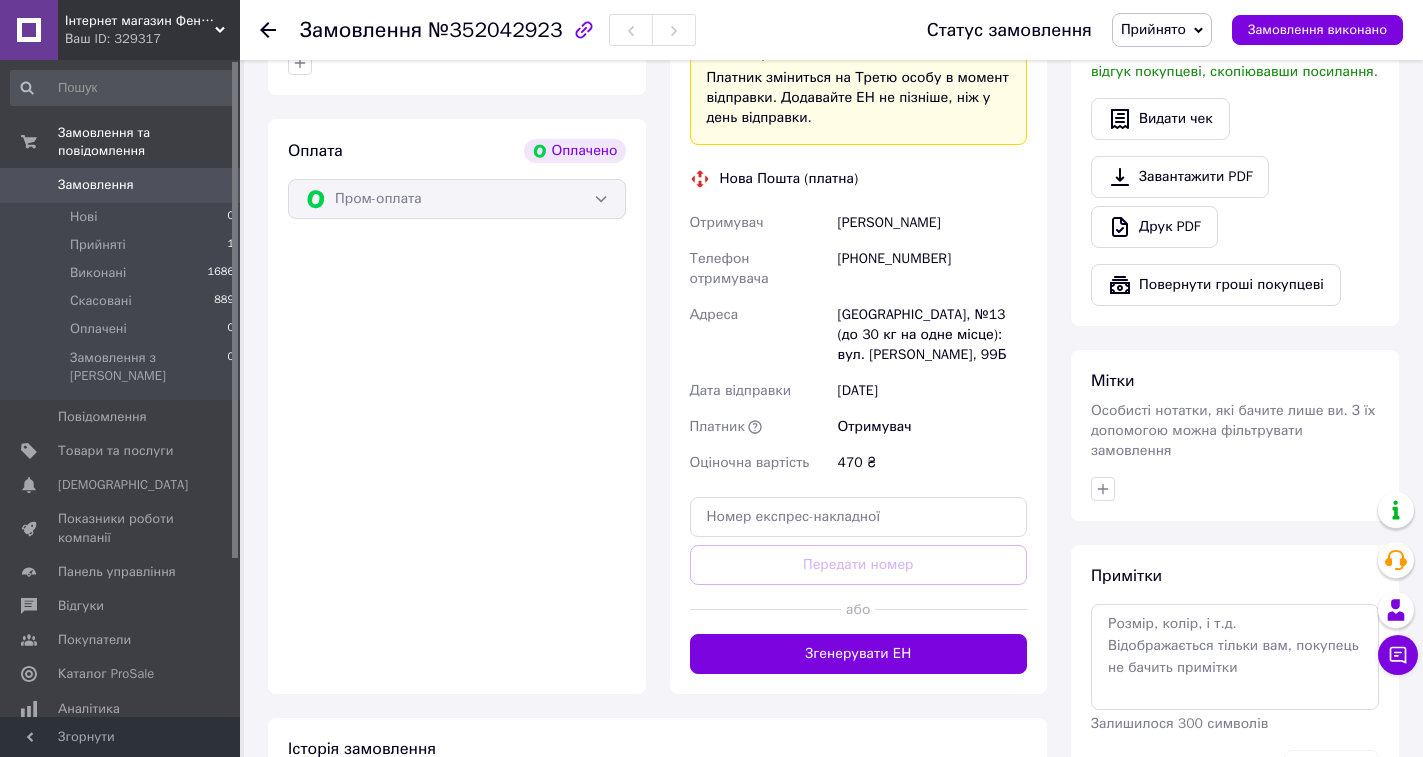 scroll, scrollTop: 800, scrollLeft: 0, axis: vertical 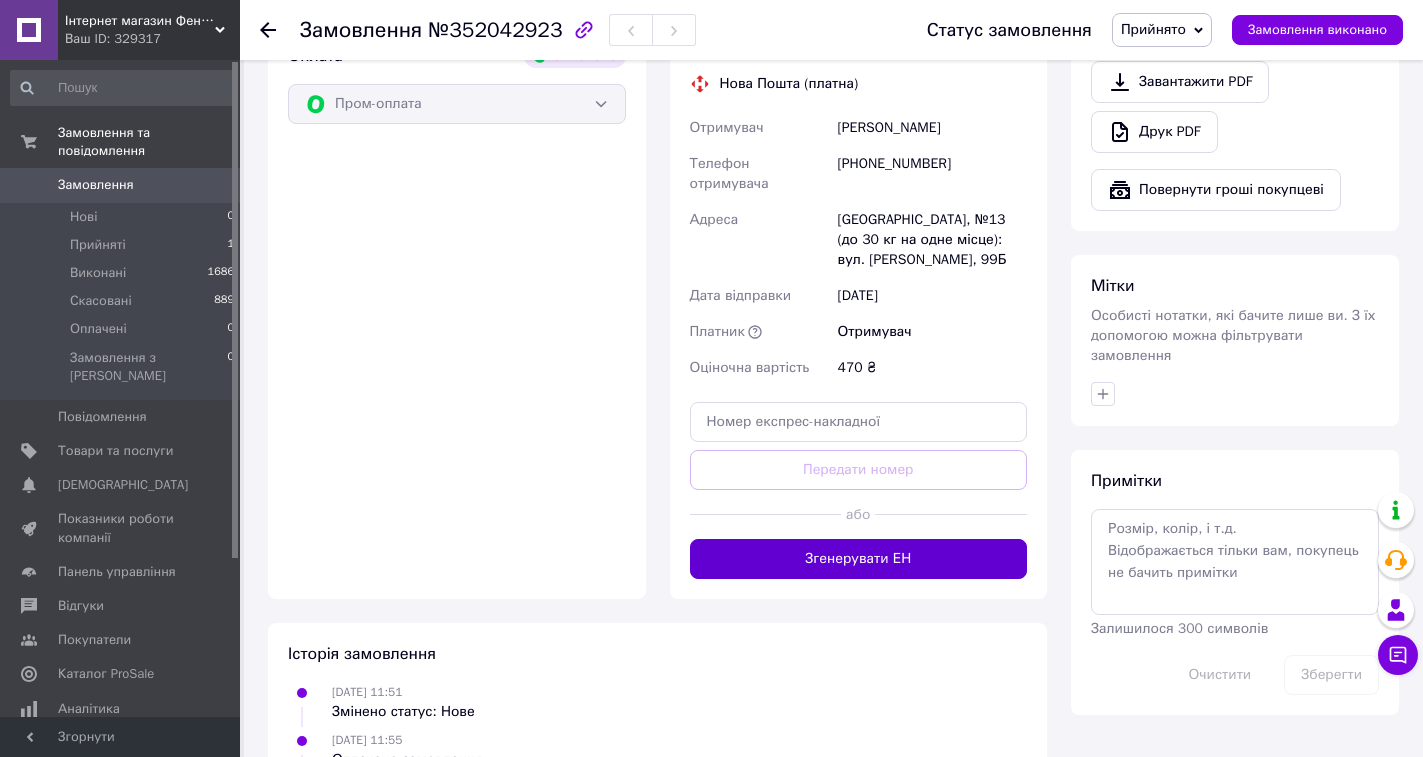 click on "Згенерувати ЕН" at bounding box center [859, 559] 